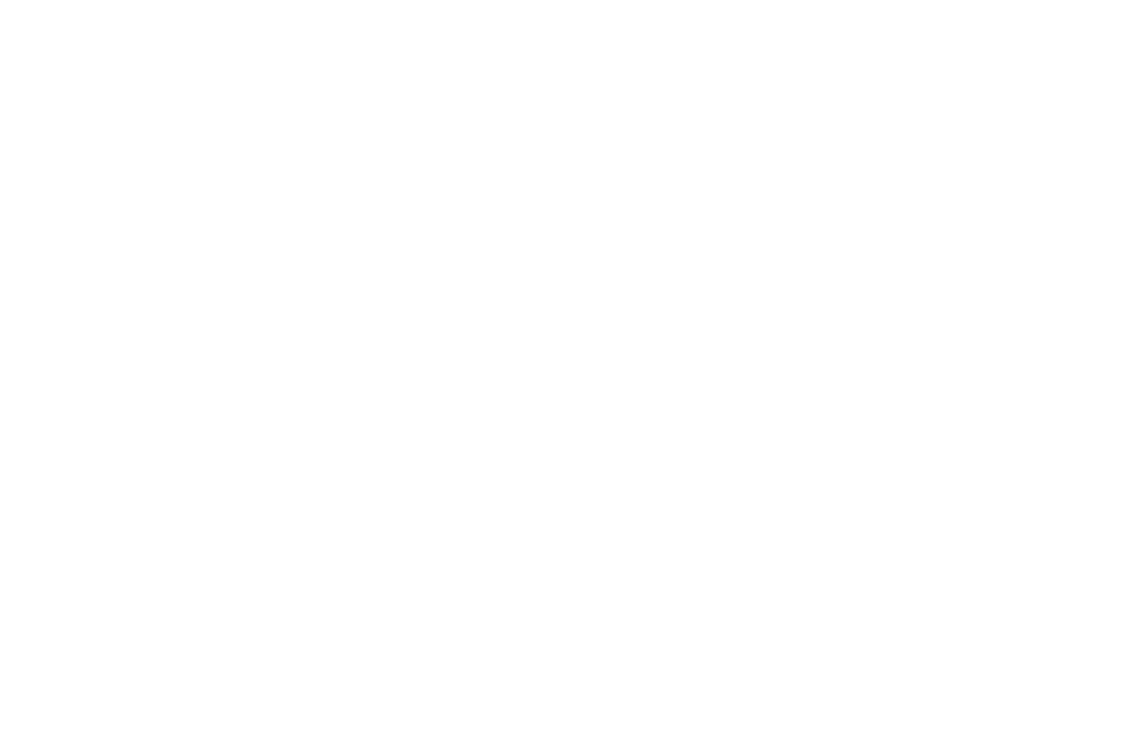 scroll, scrollTop: 0, scrollLeft: 0, axis: both 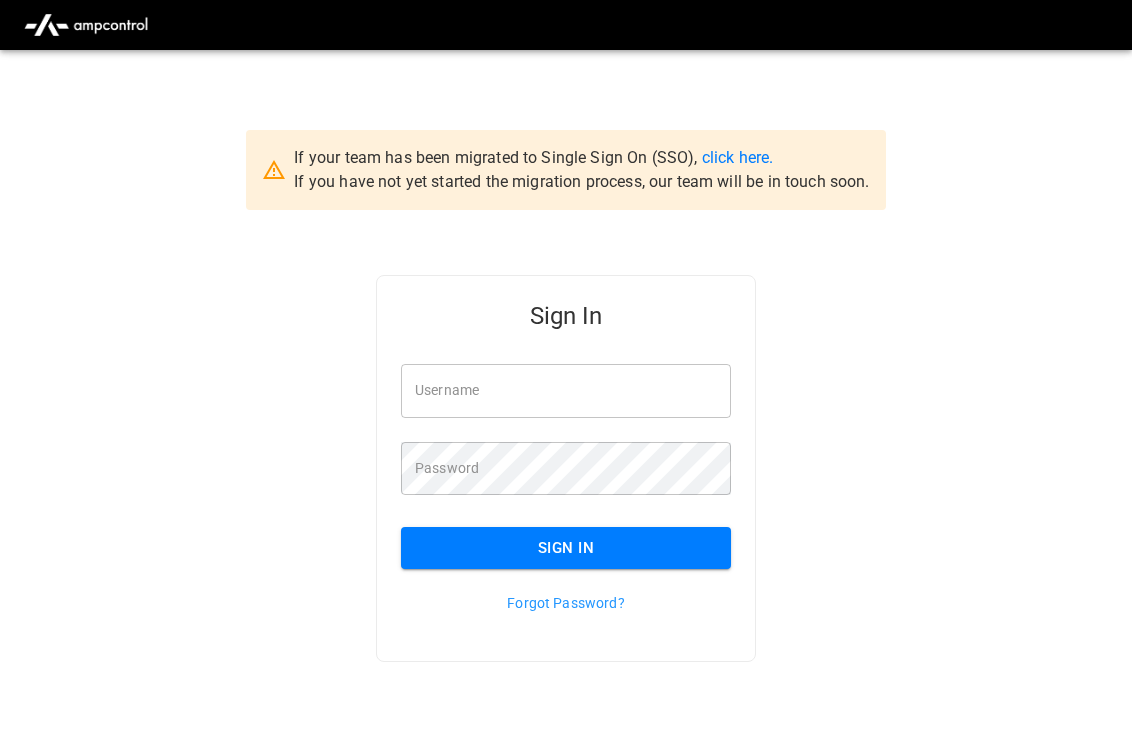 click on "Username" at bounding box center (566, 390) 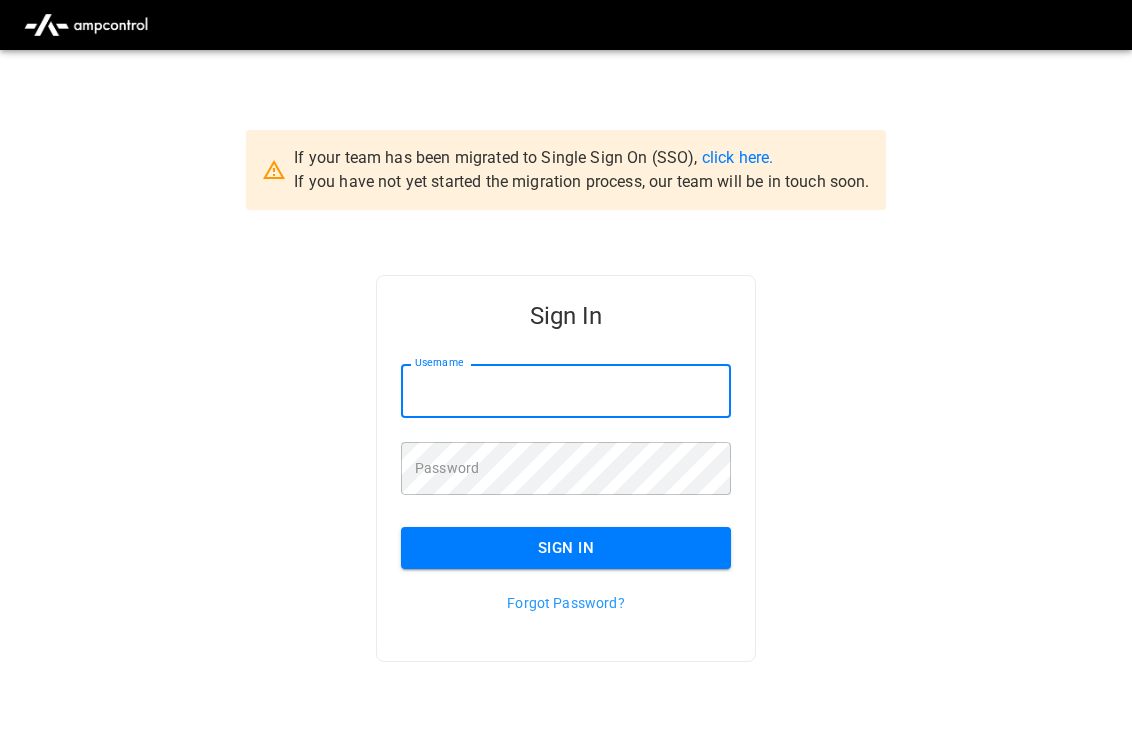 type on "**********" 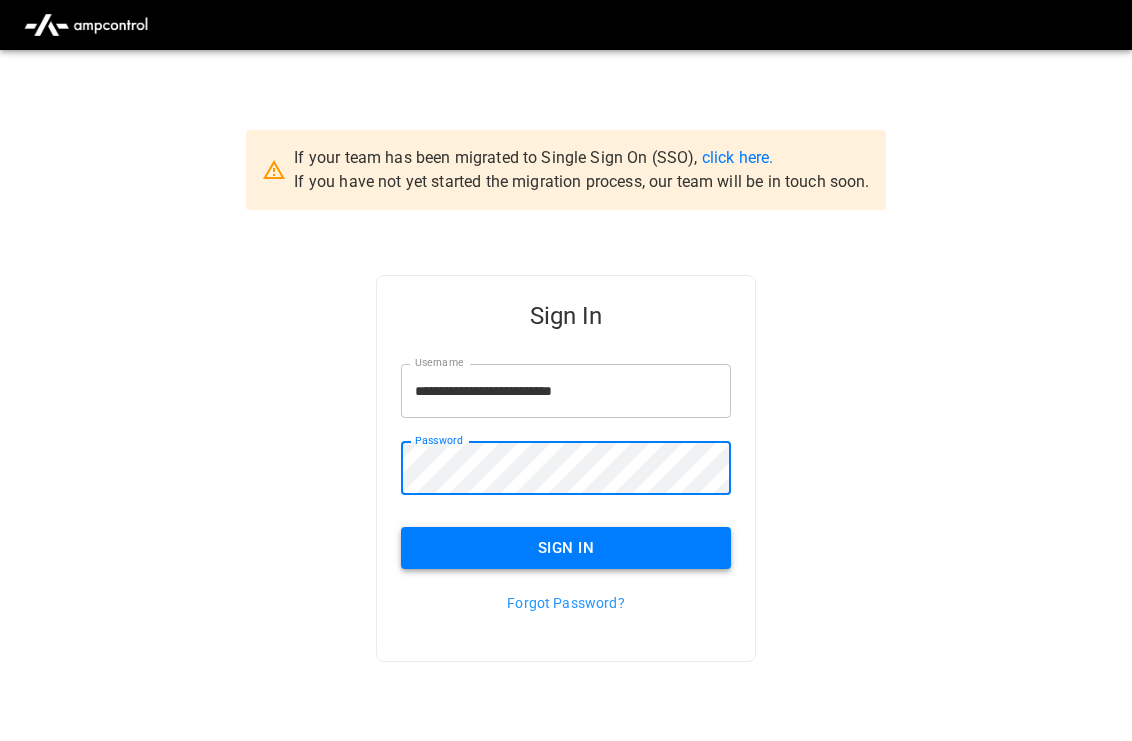 click on "Sign In" at bounding box center [566, 548] 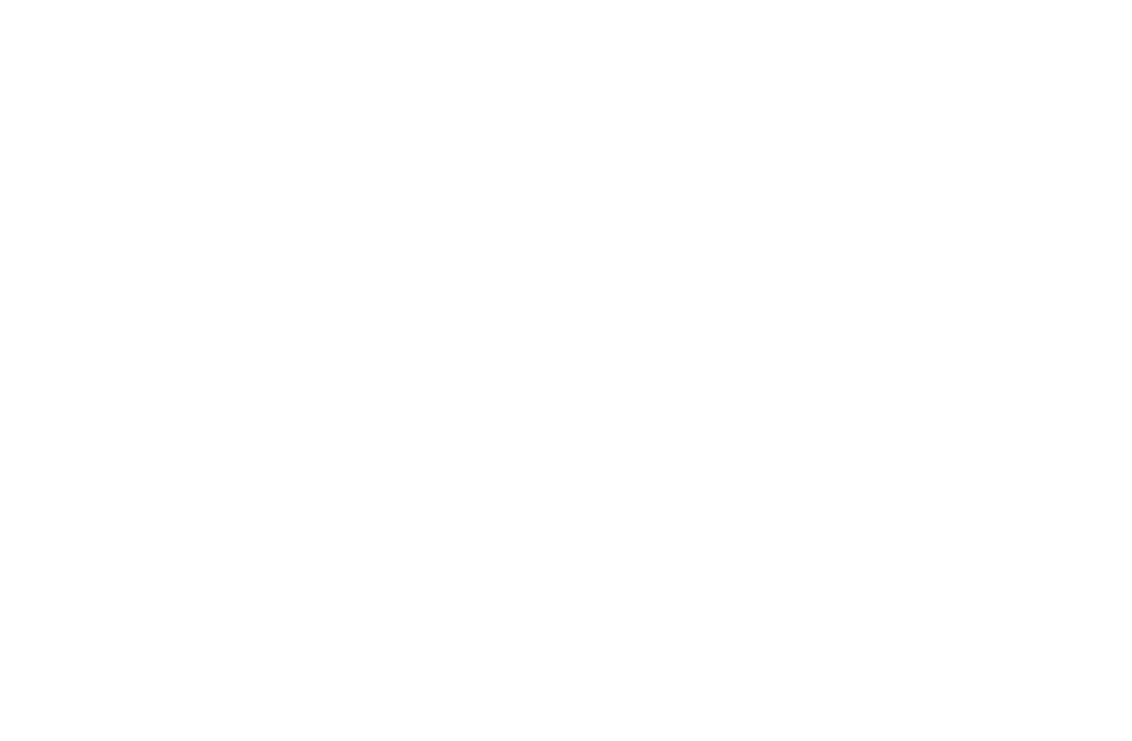 scroll, scrollTop: 0, scrollLeft: 0, axis: both 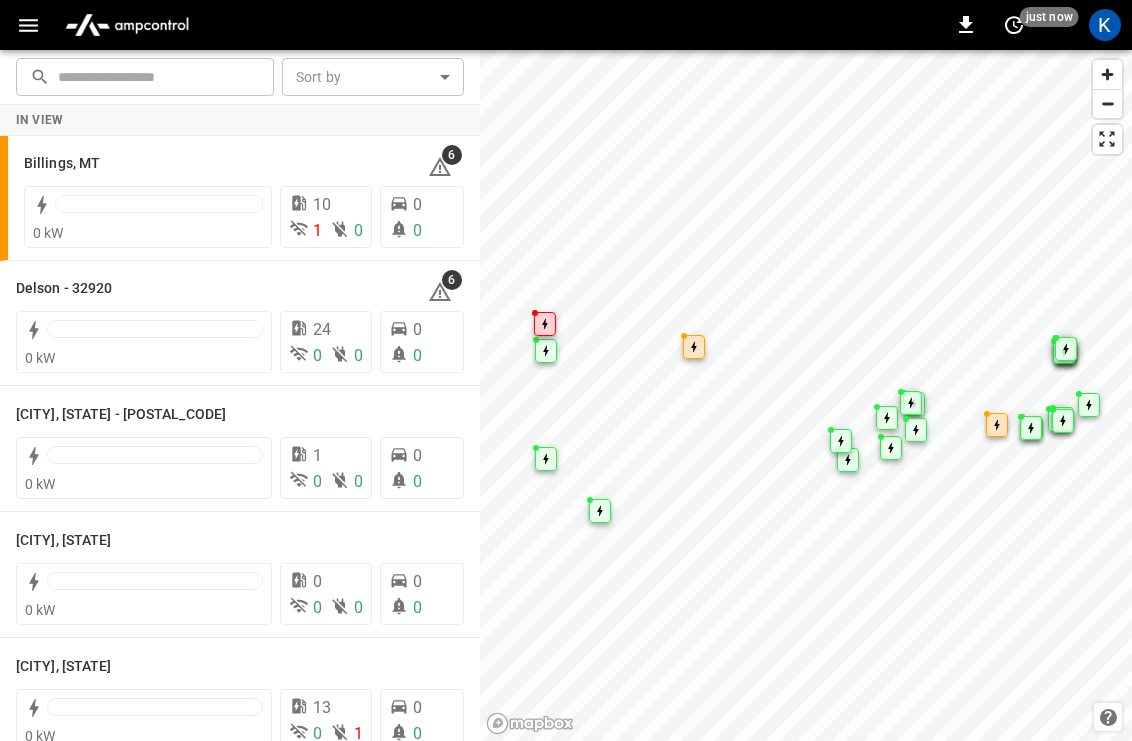 click 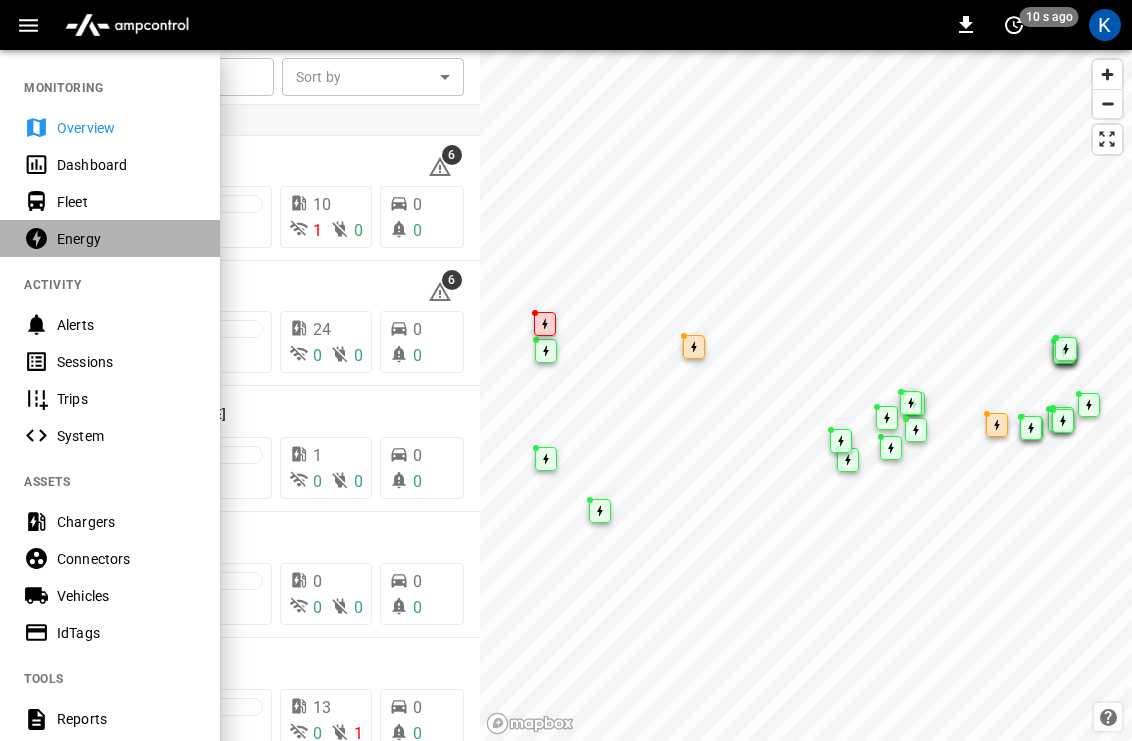 click on "Energy" at bounding box center (126, 239) 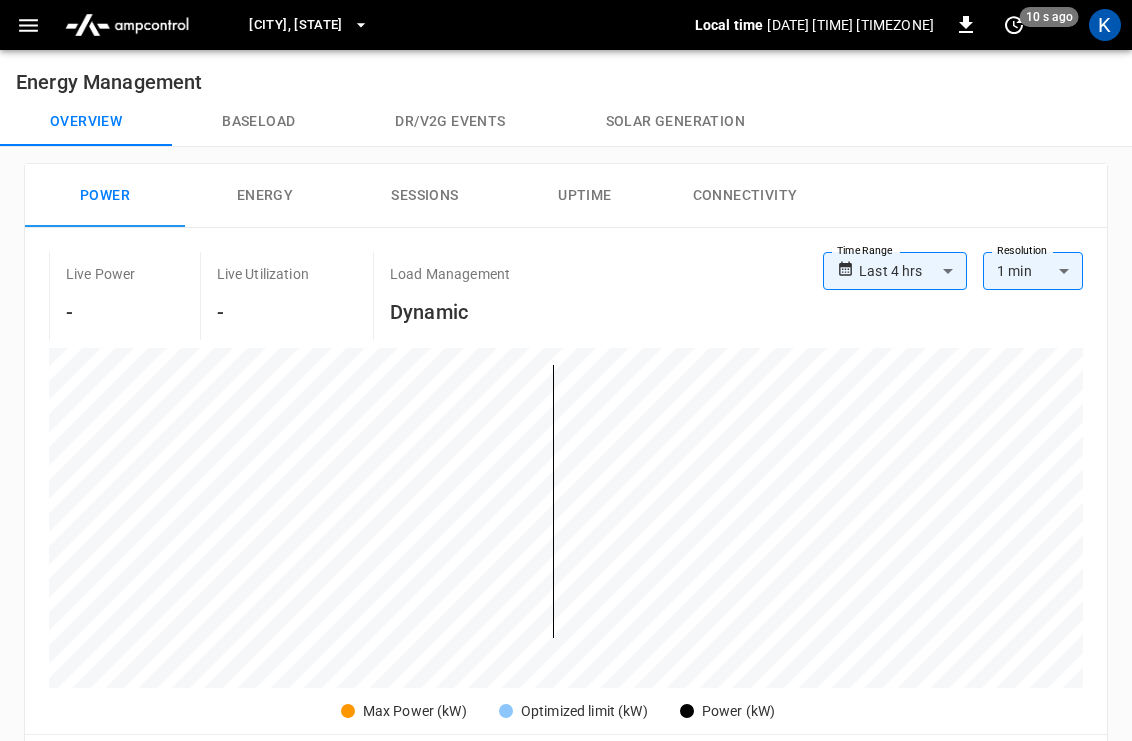 click on "Dr/V2G events" at bounding box center [450, 122] 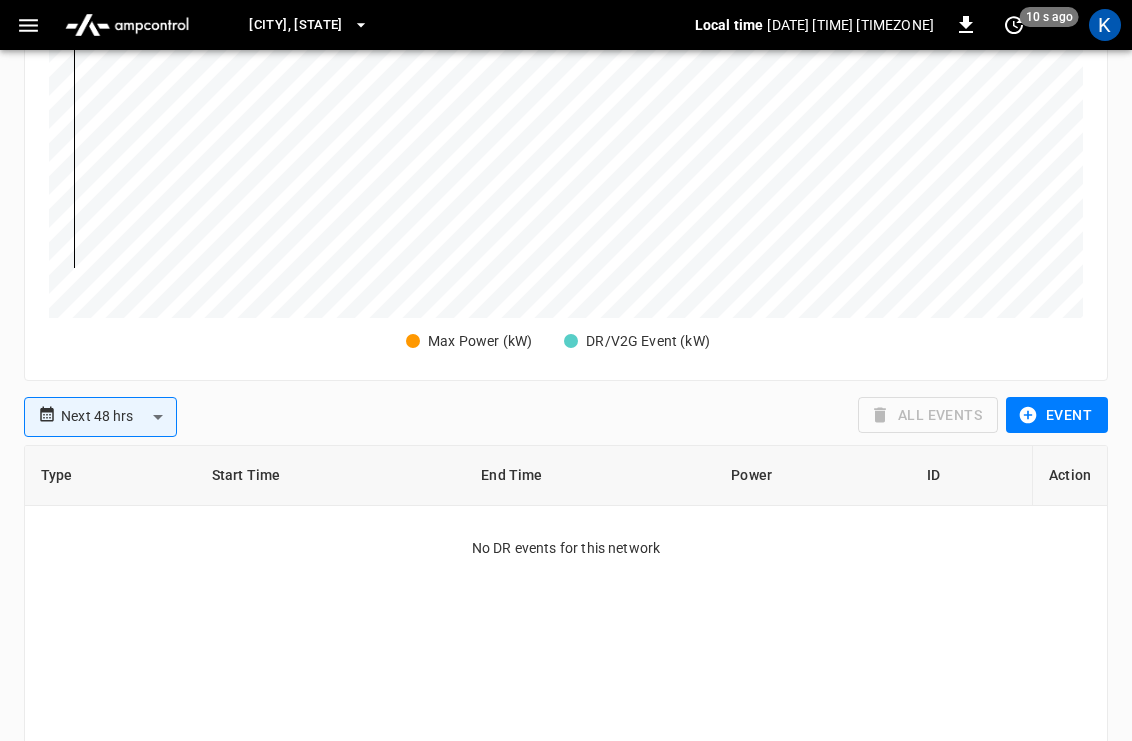 scroll, scrollTop: 0, scrollLeft: 0, axis: both 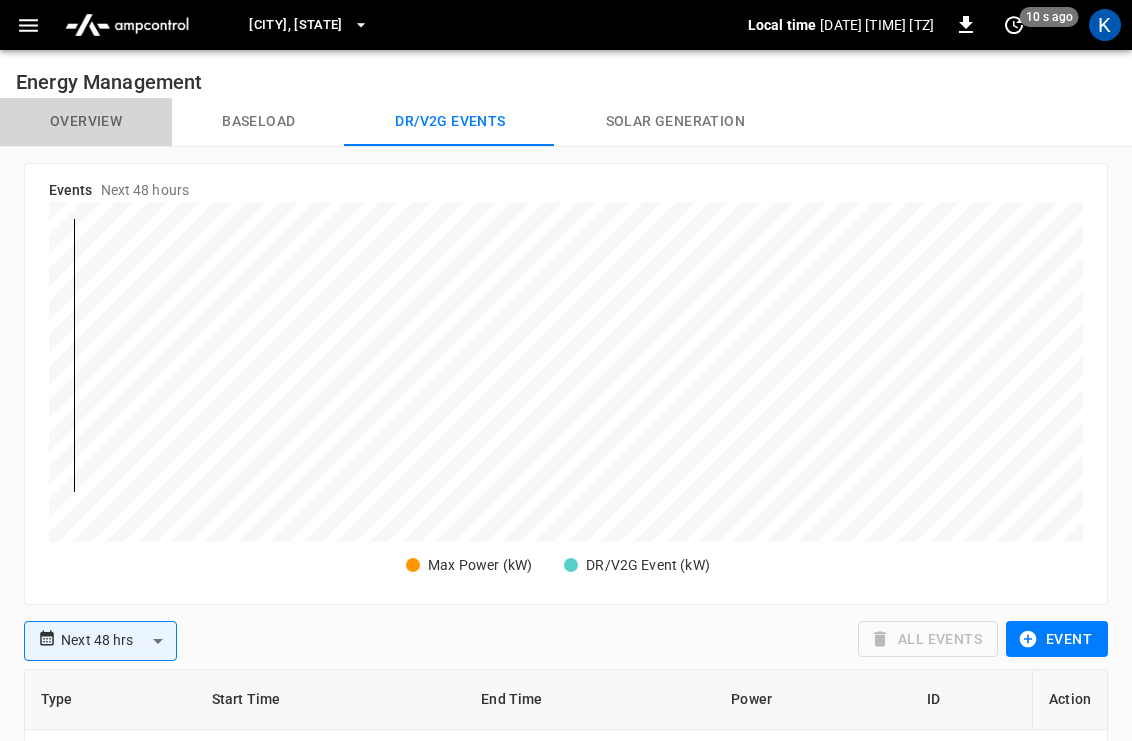 click on "Overview" at bounding box center (86, 122) 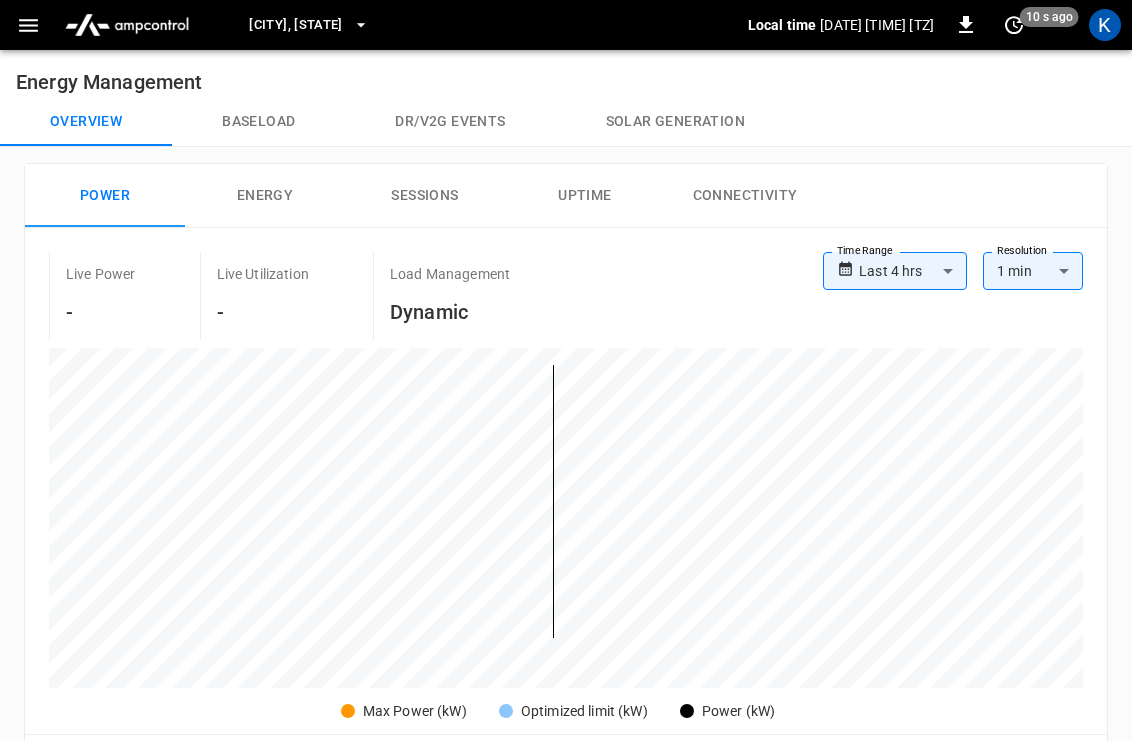 click 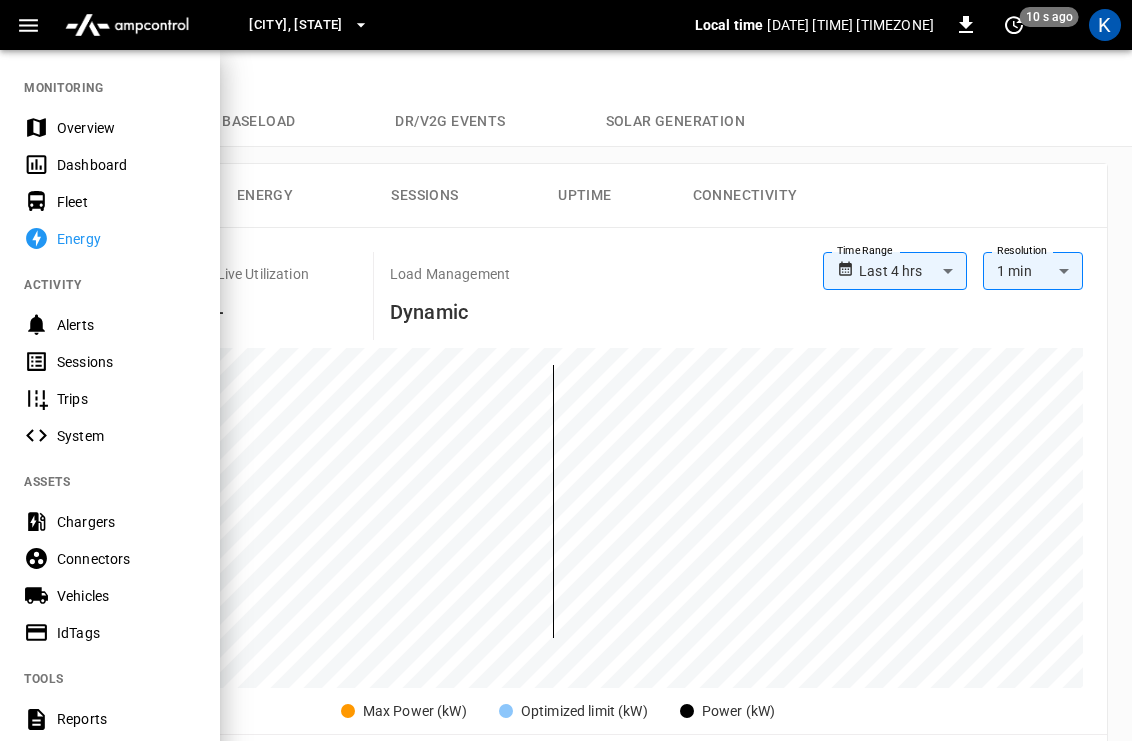 click on "Chargers" at bounding box center (126, 522) 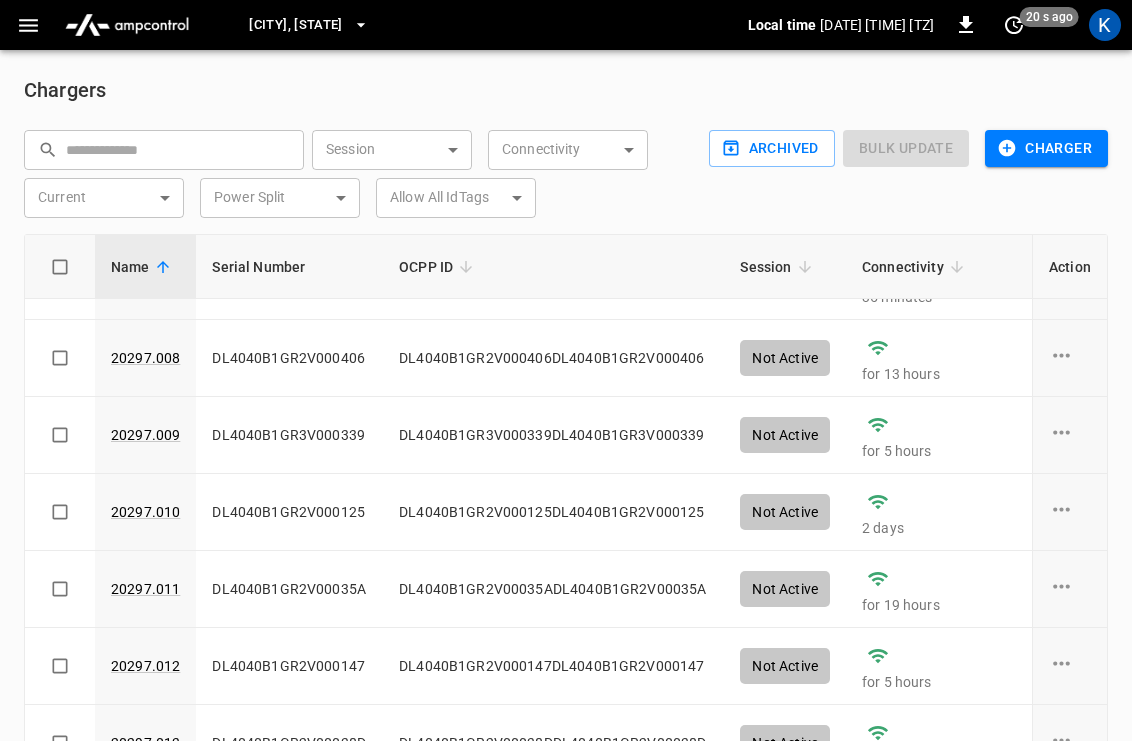 scroll, scrollTop: 0, scrollLeft: 0, axis: both 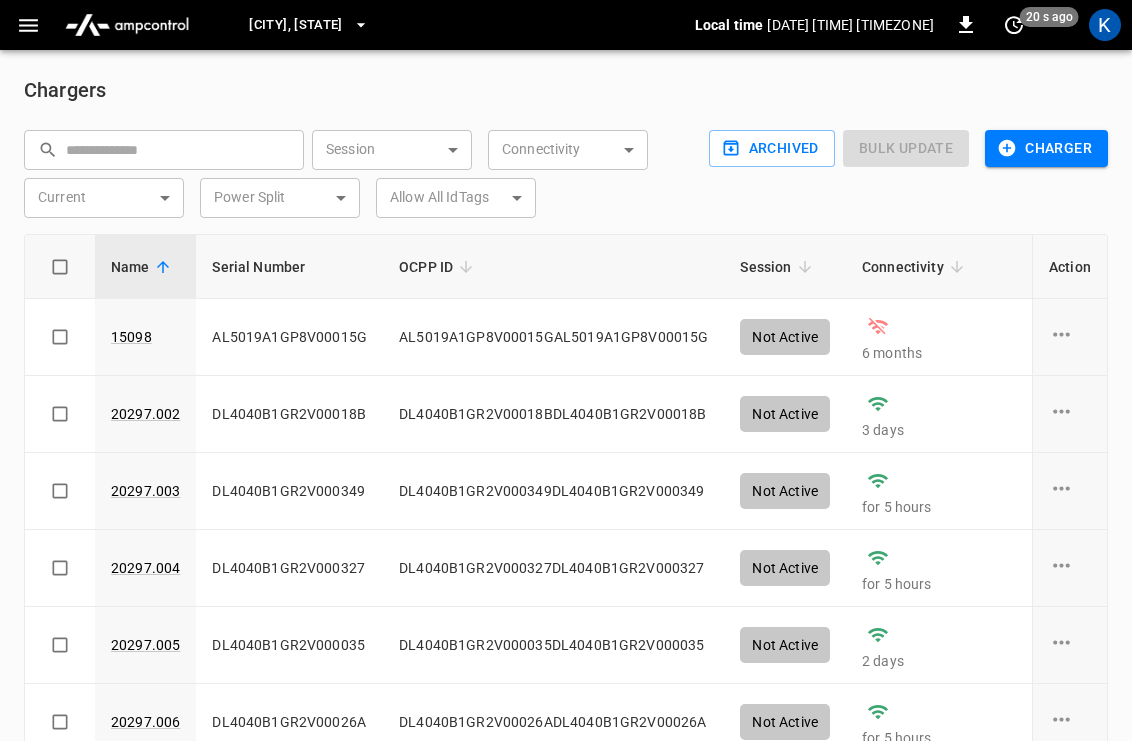 click 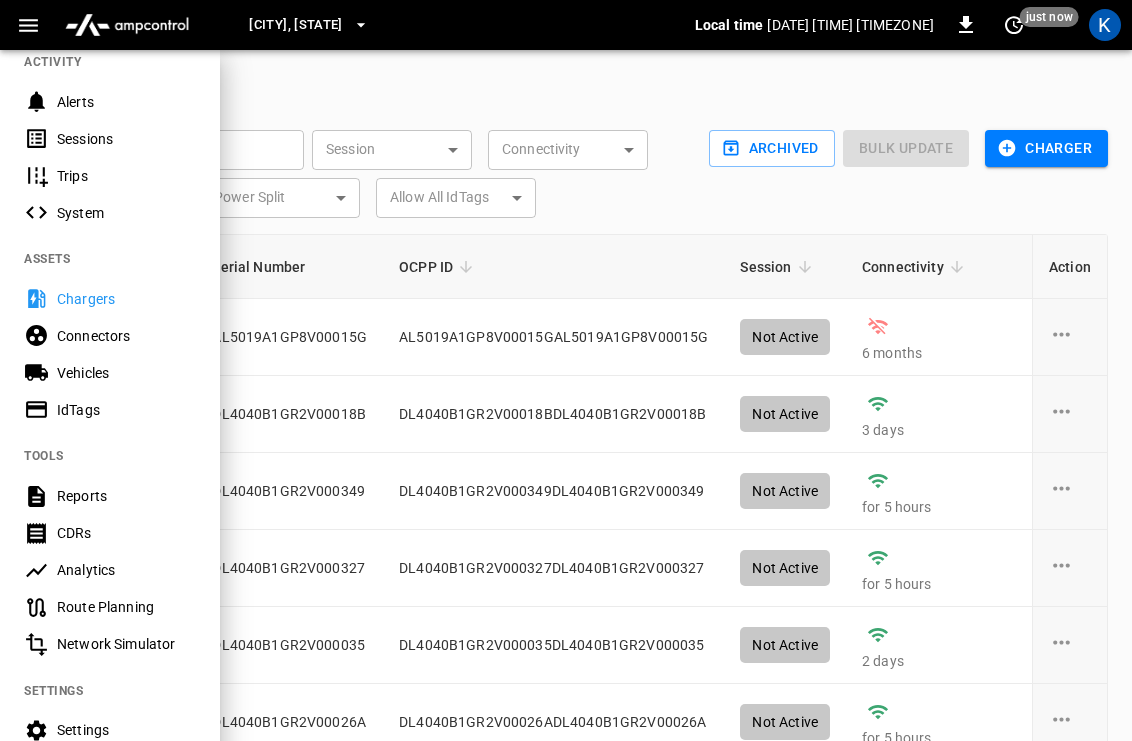 scroll, scrollTop: 229, scrollLeft: 0, axis: vertical 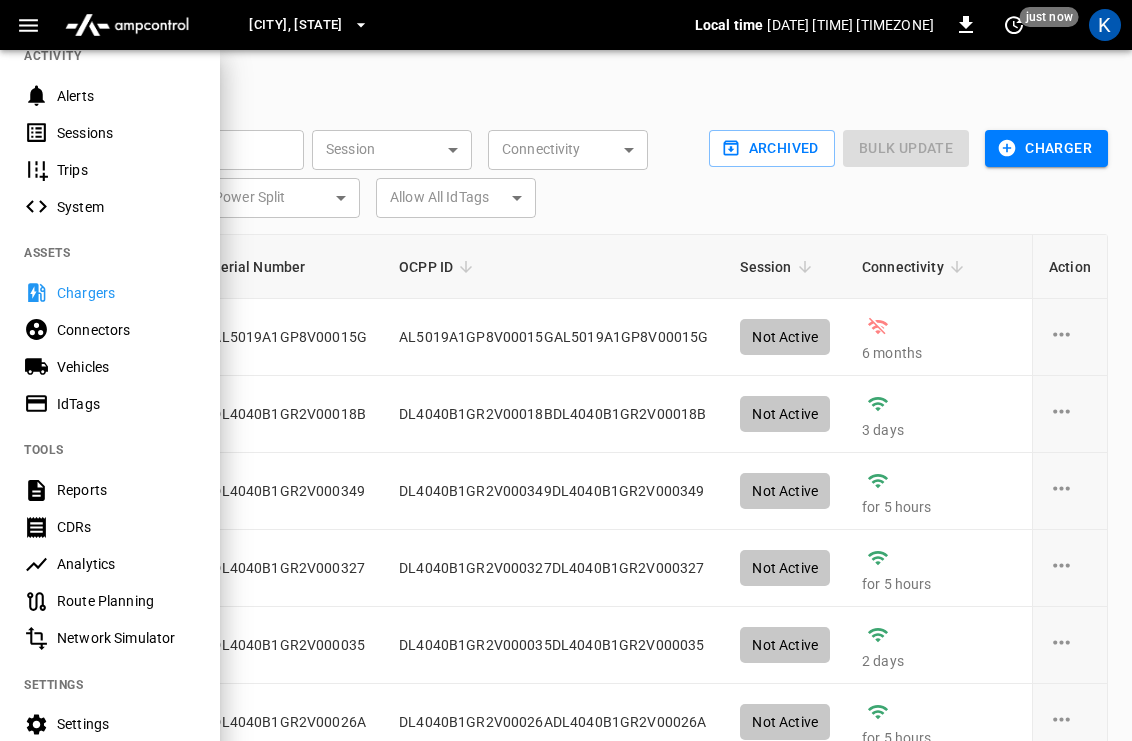 click on "Reports" at bounding box center (126, 490) 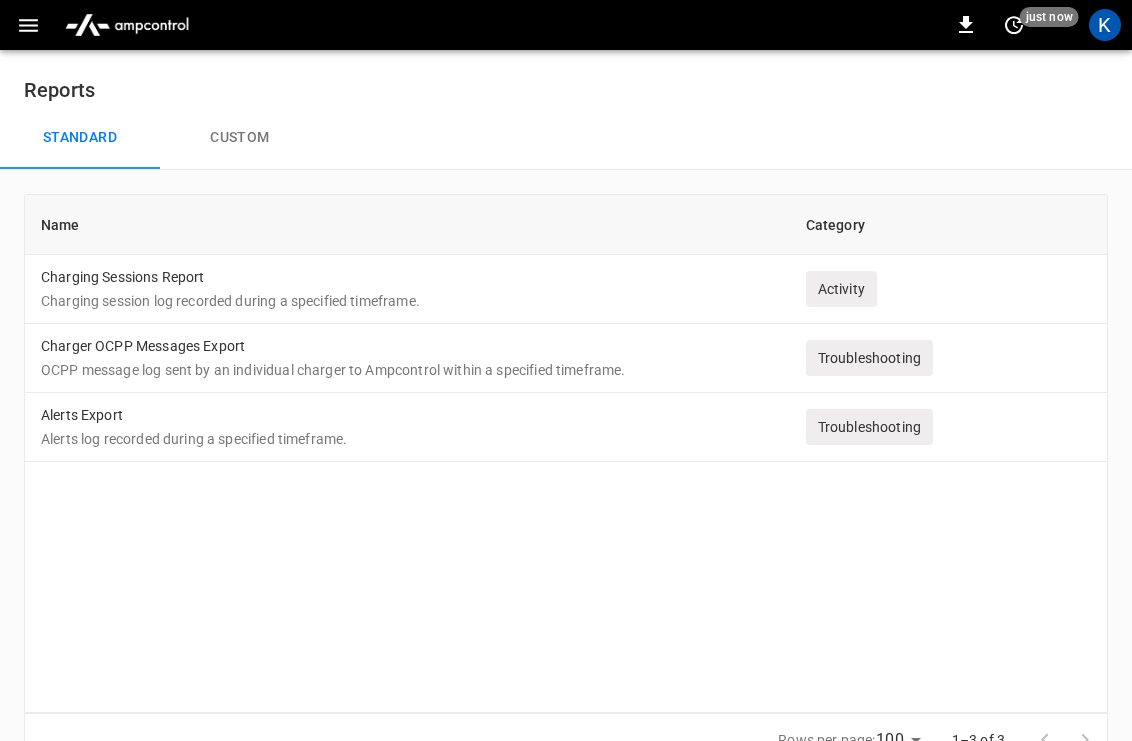 click 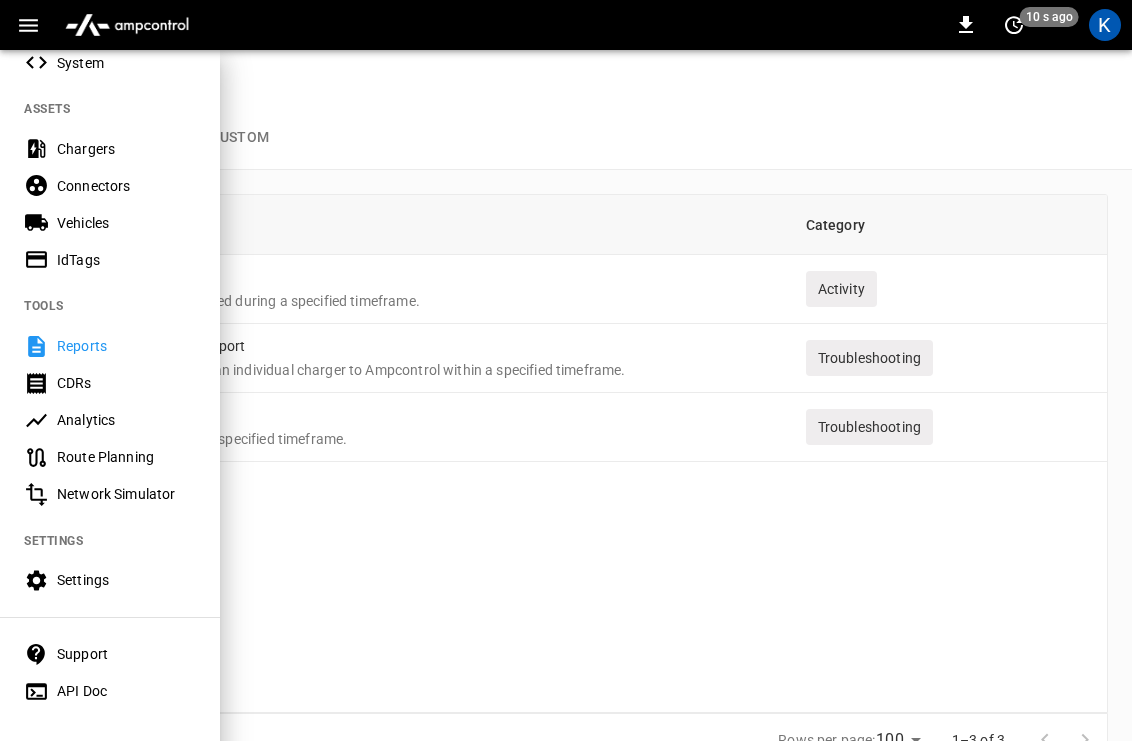 scroll, scrollTop: 386, scrollLeft: 0, axis: vertical 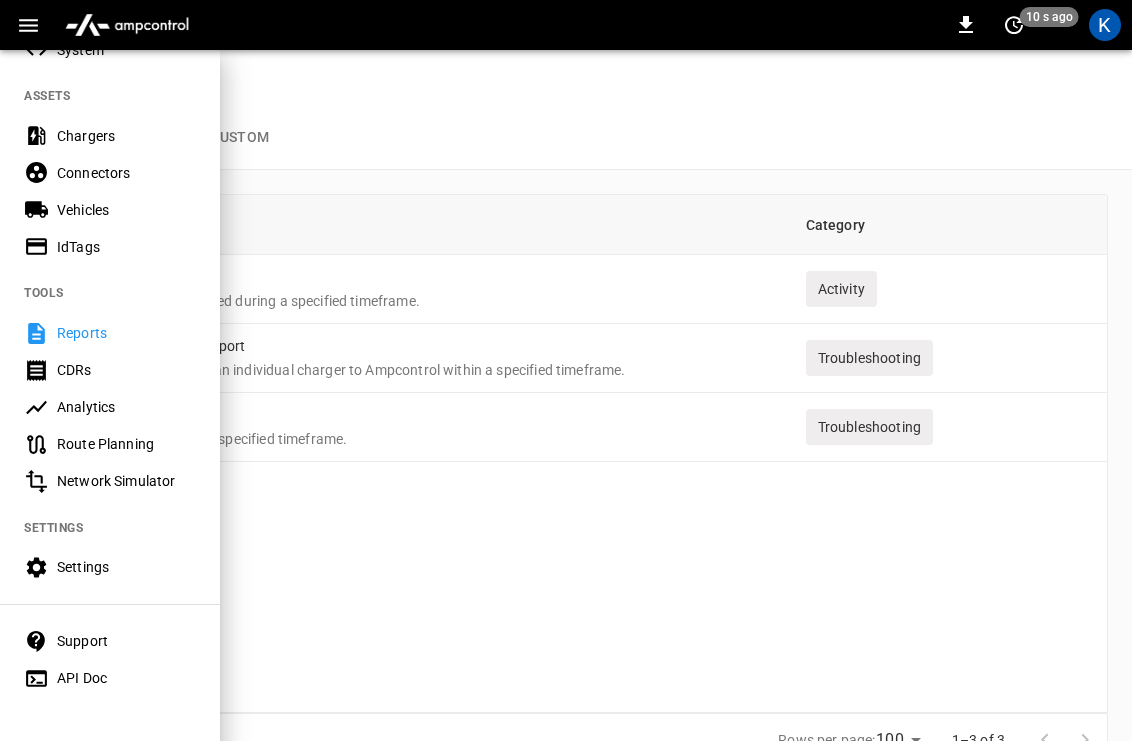 click on "Analytics" at bounding box center [126, 407] 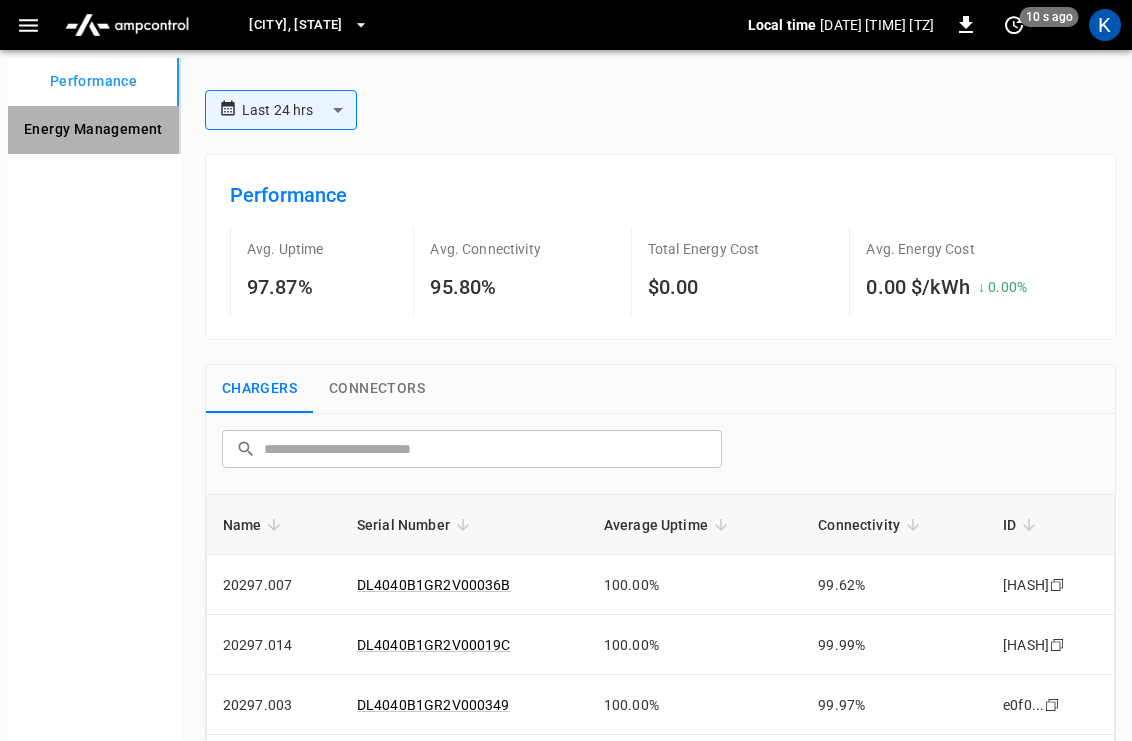 click on "Energy Management" at bounding box center [93, 130] 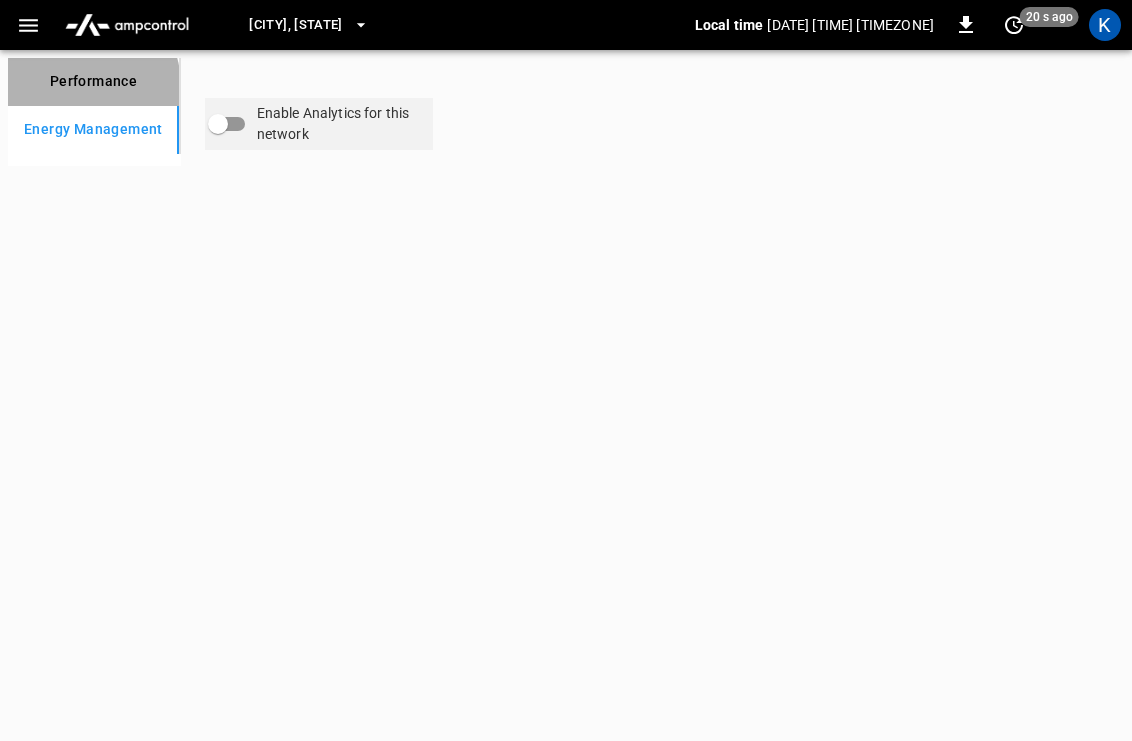 click on "Performance" at bounding box center [93, 82] 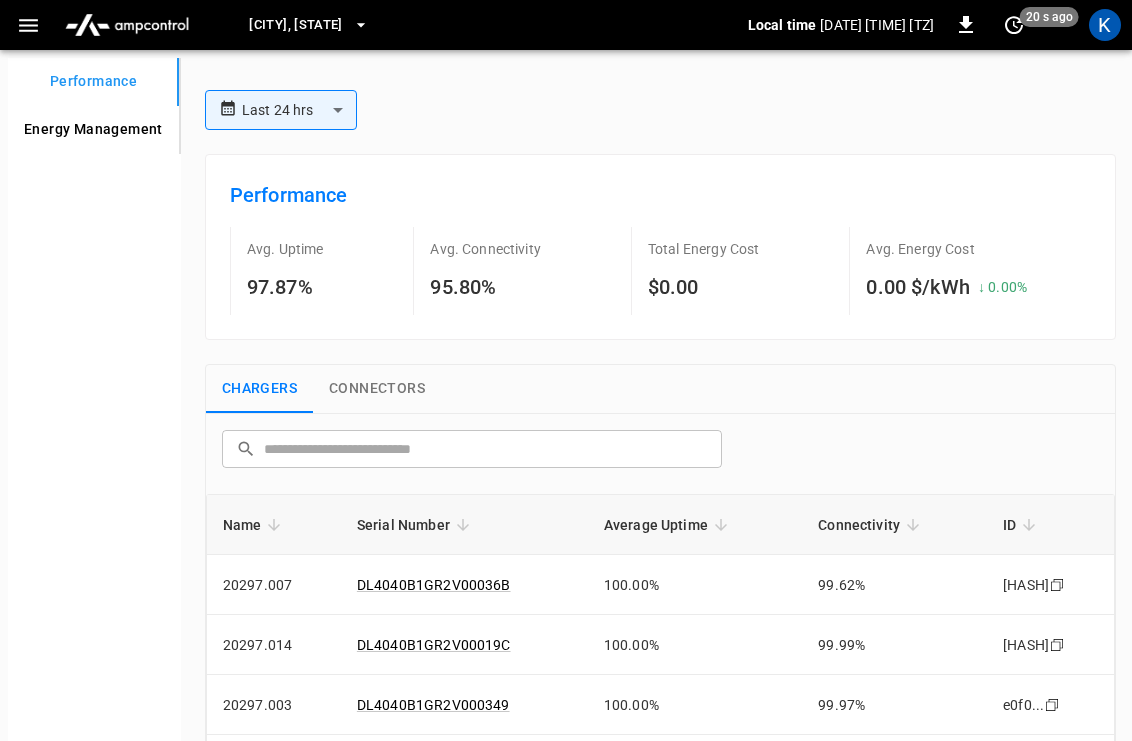 click on "[CITY], [STATE]" at bounding box center [296, 25] 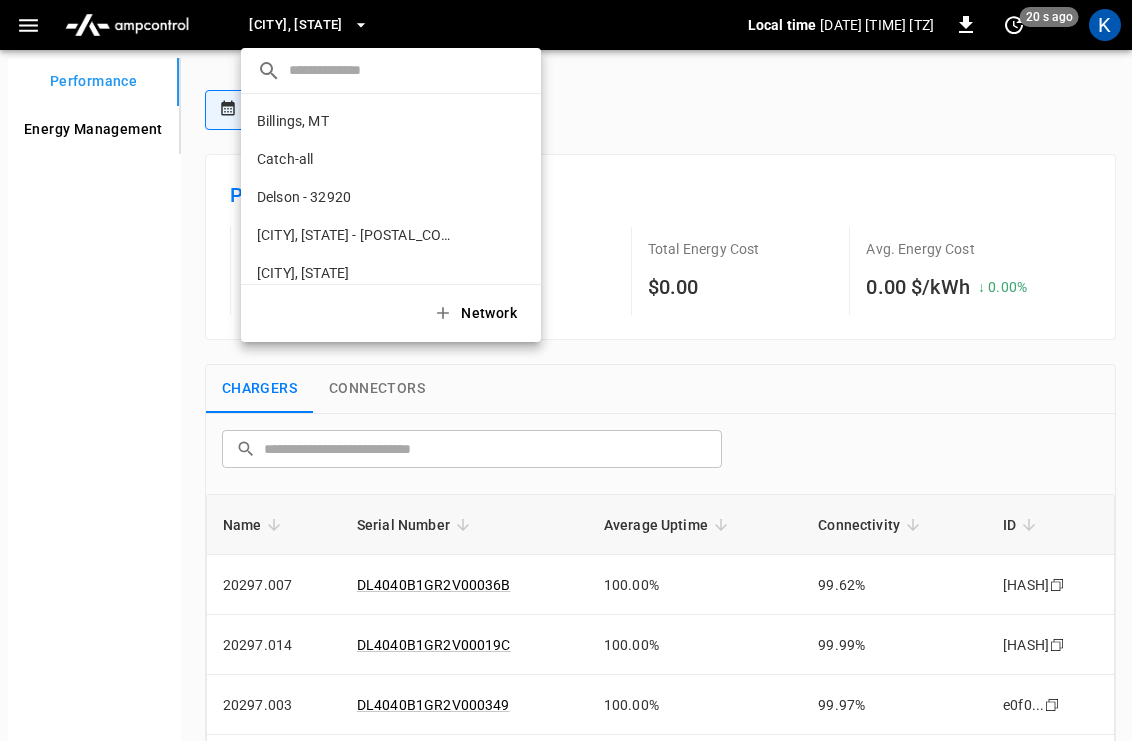 scroll, scrollTop: 222, scrollLeft: 0, axis: vertical 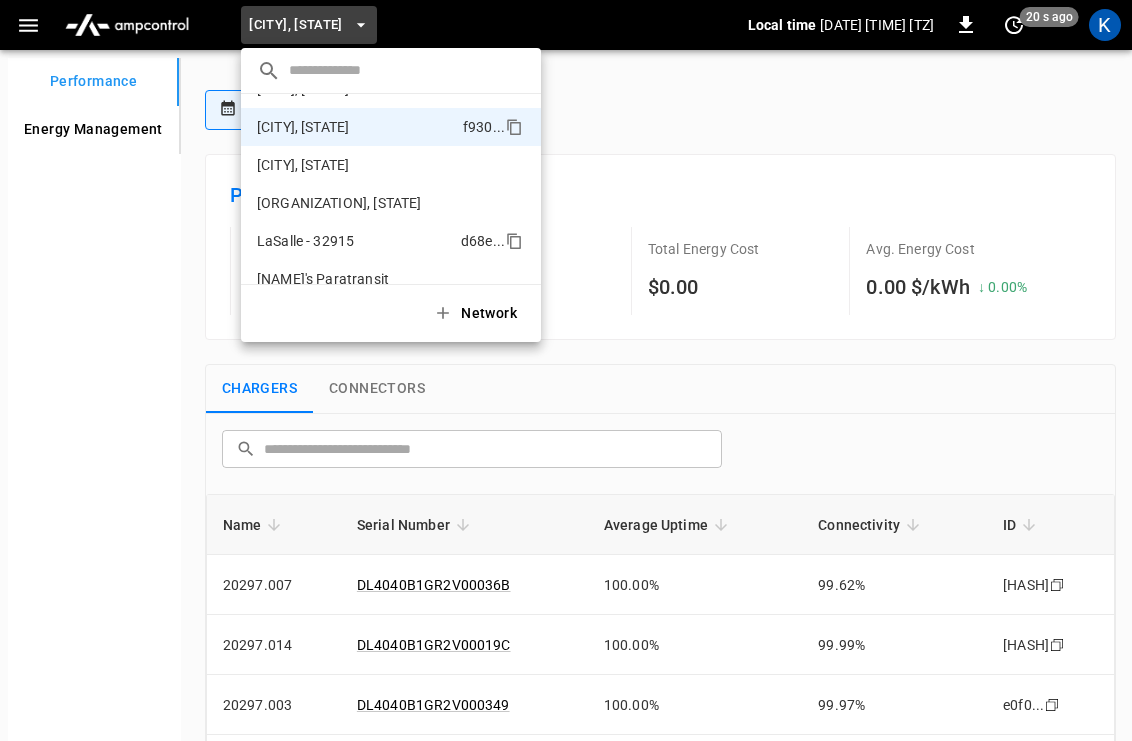 click on "LaSalle - 32915" at bounding box center (305, 241) 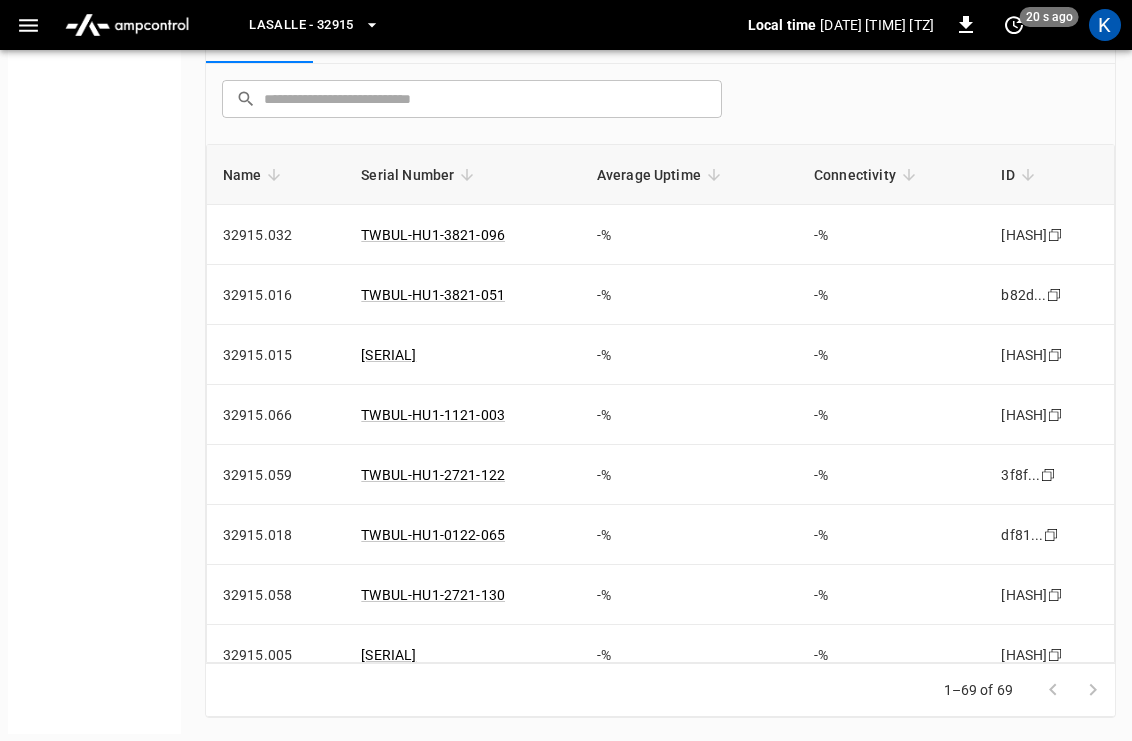 scroll, scrollTop: 0, scrollLeft: 0, axis: both 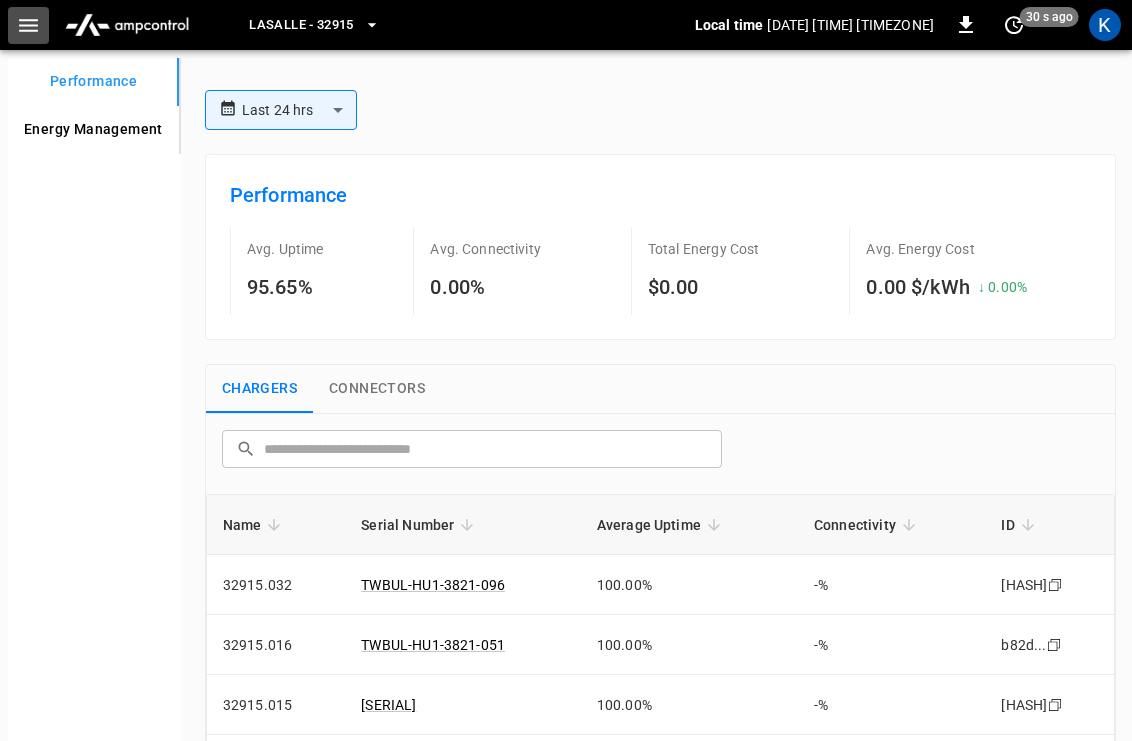 click 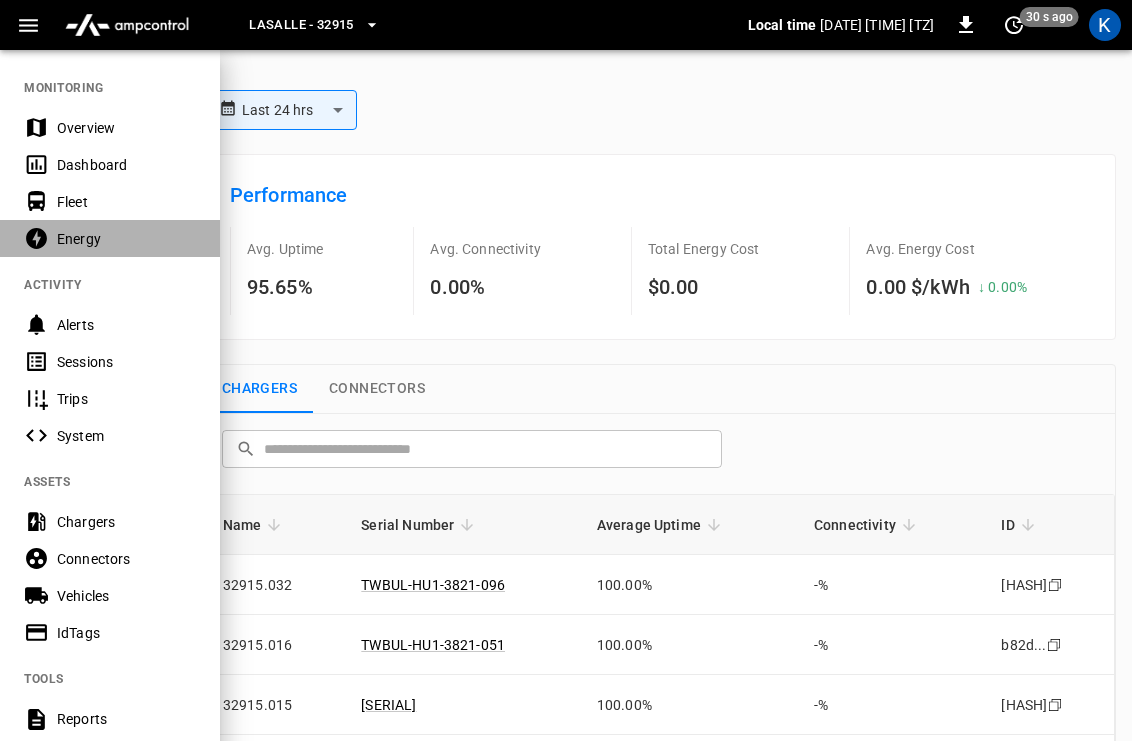 click on "Energy" at bounding box center (110, 238) 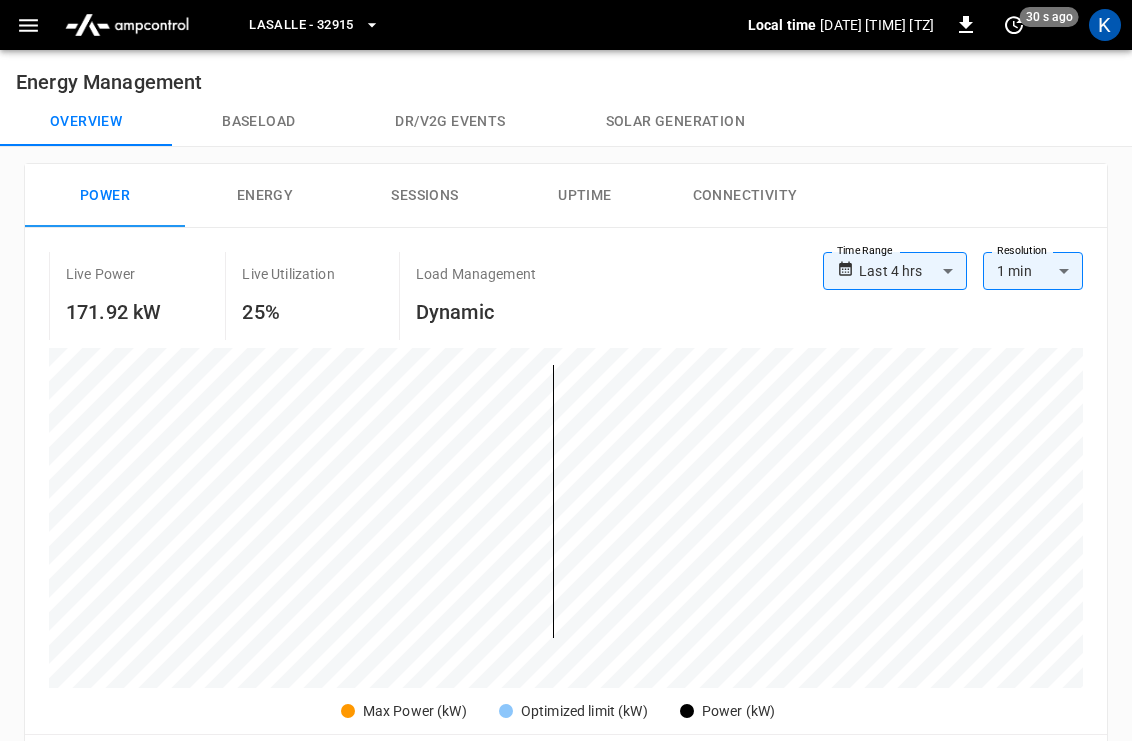 click on "LaSalle - 32915" at bounding box center [314, 25] 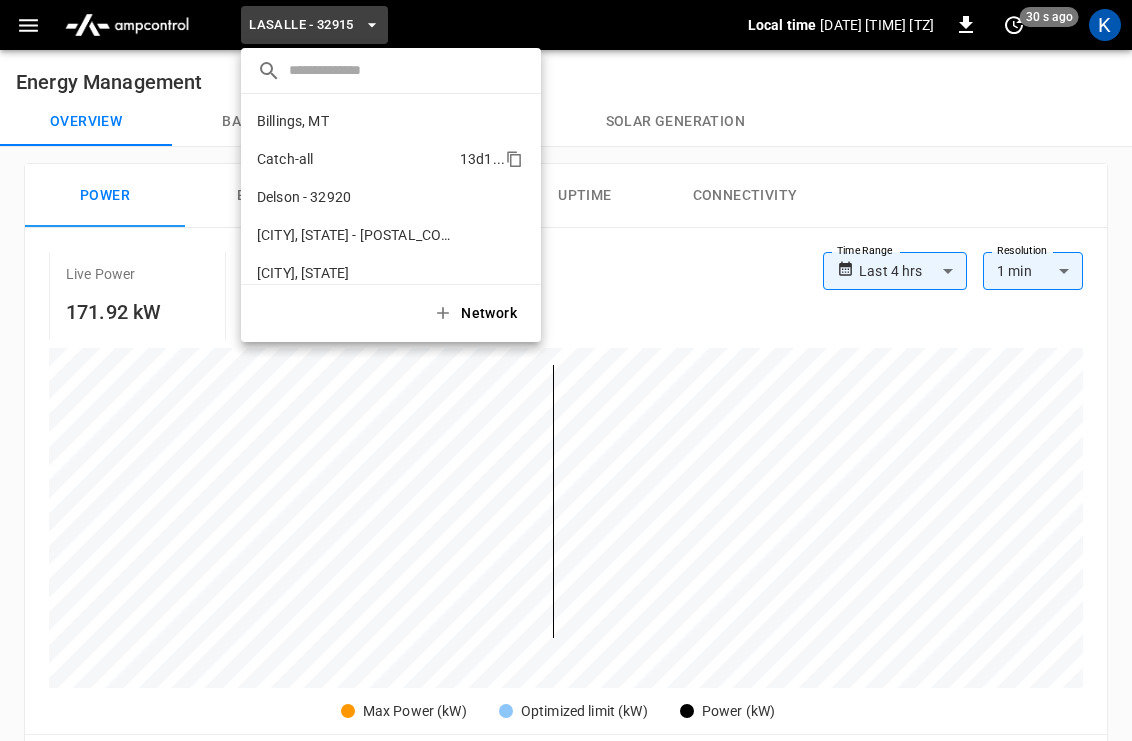 scroll, scrollTop: 0, scrollLeft: 0, axis: both 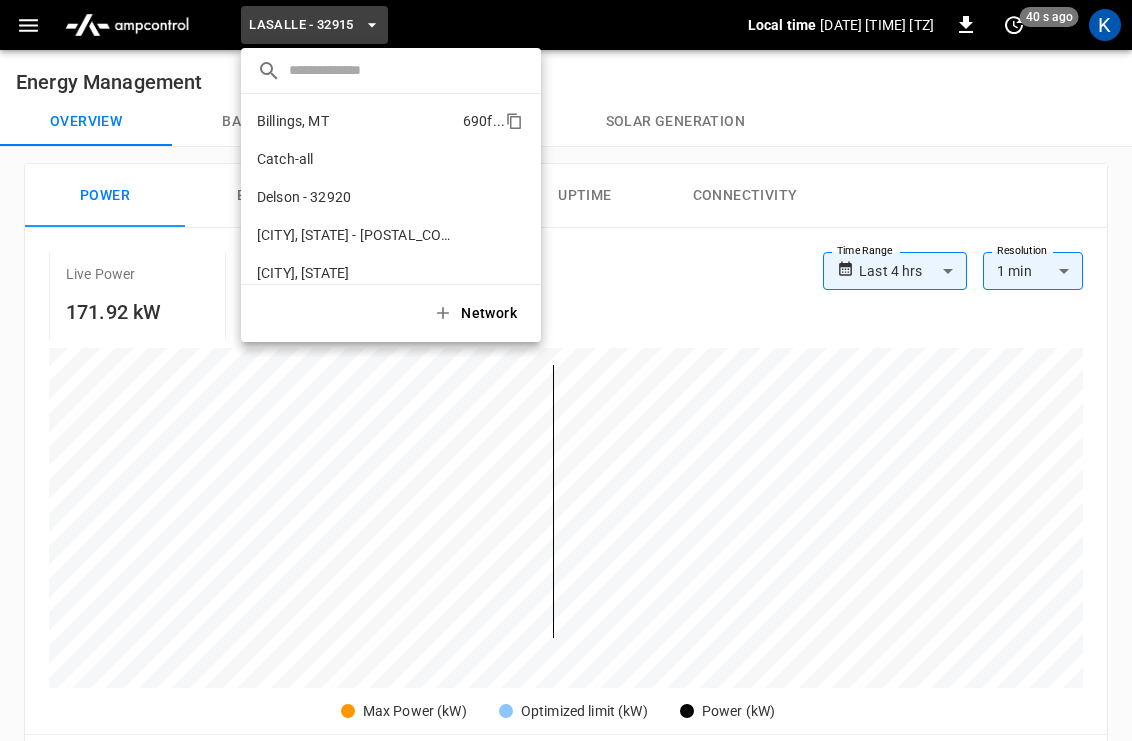 click on "[CITY], [STATE] [HASH]" at bounding box center [391, 121] 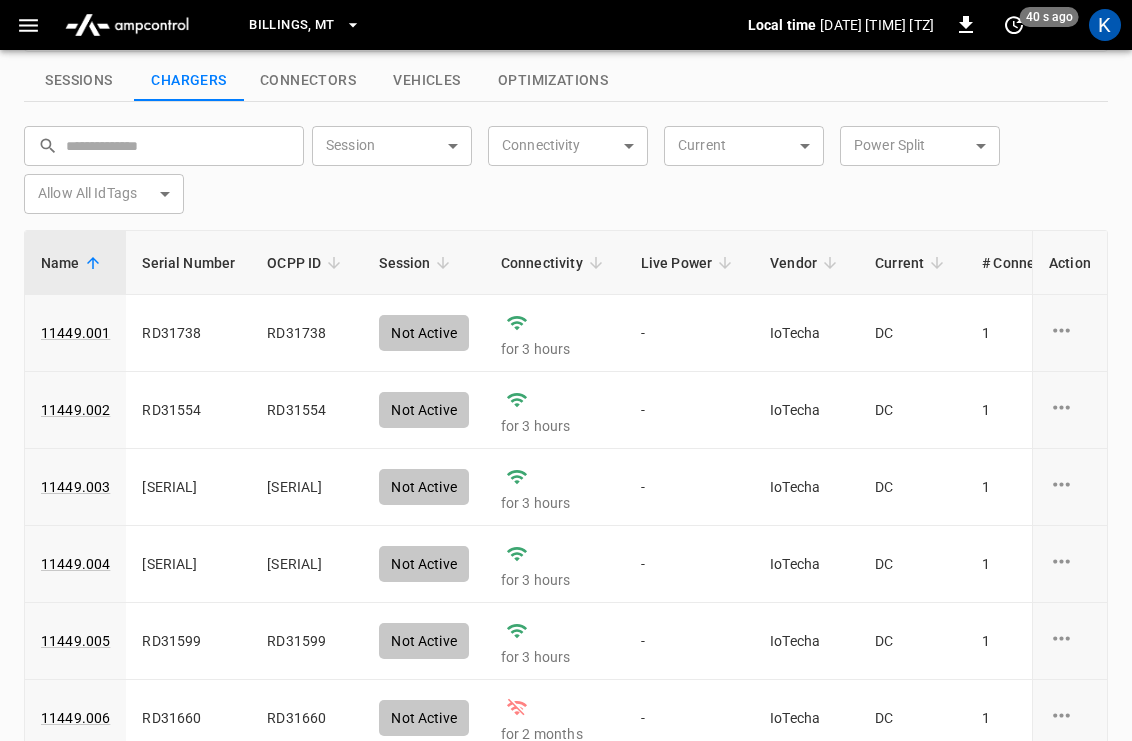 scroll, scrollTop: 740, scrollLeft: 0, axis: vertical 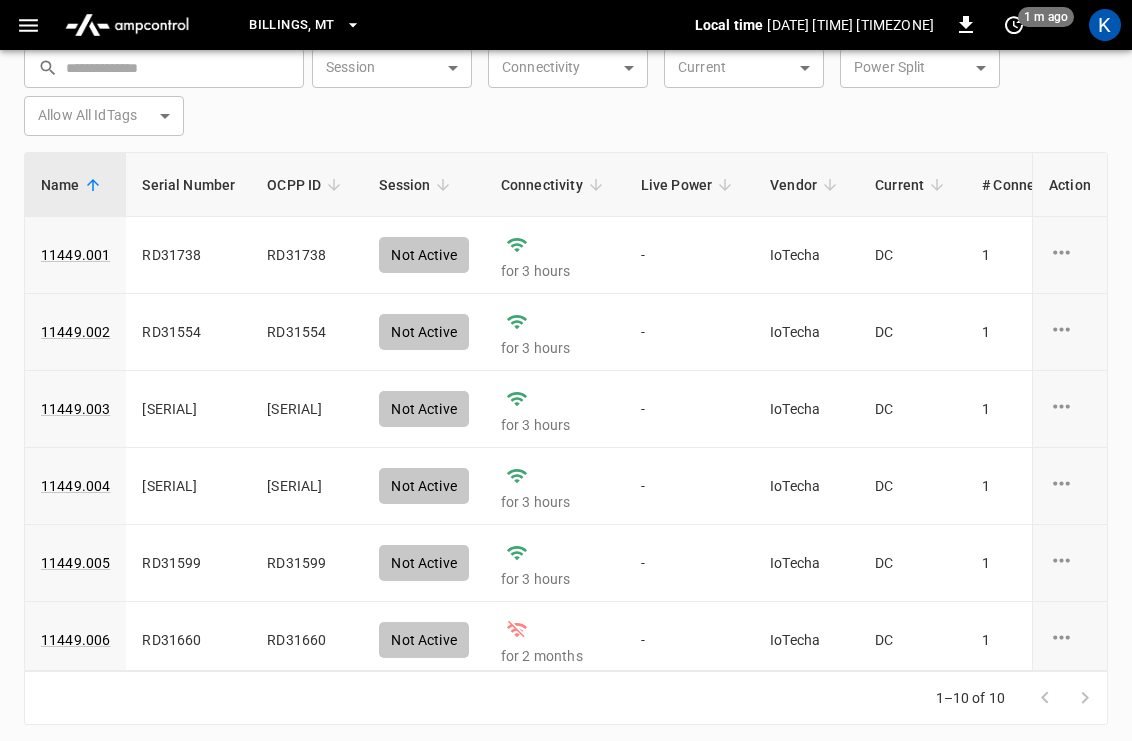 click on "Billings, MT" at bounding box center [291, 25] 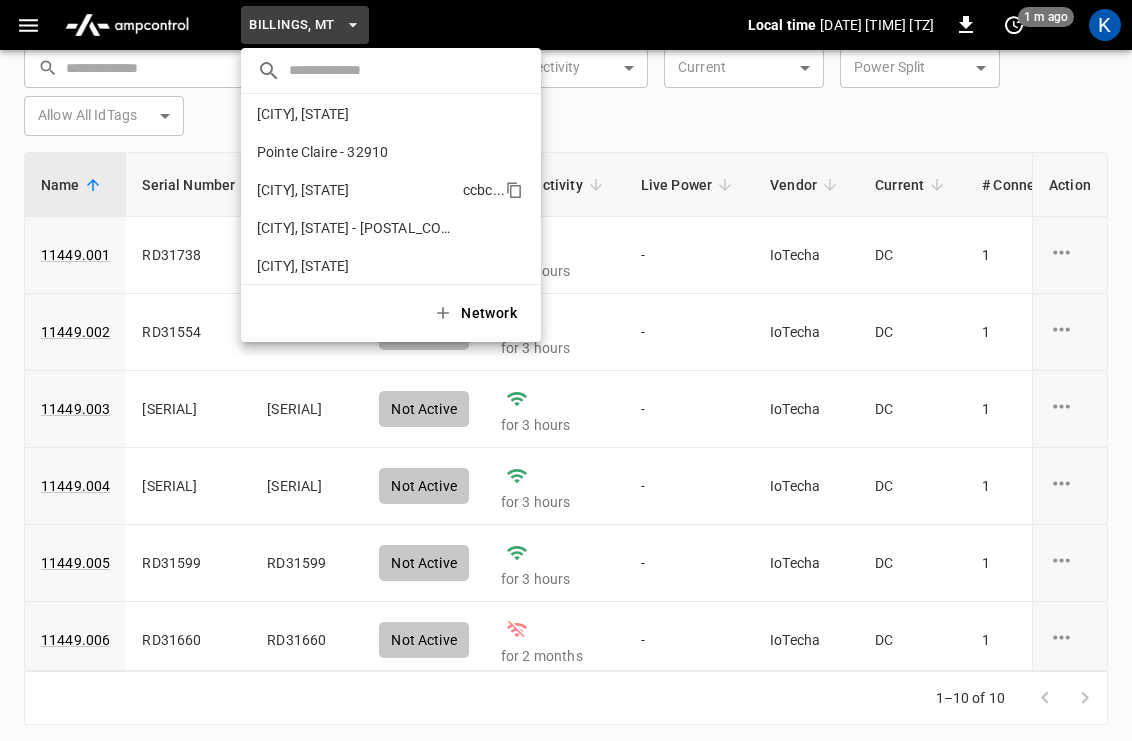 scroll, scrollTop: 607, scrollLeft: 0, axis: vertical 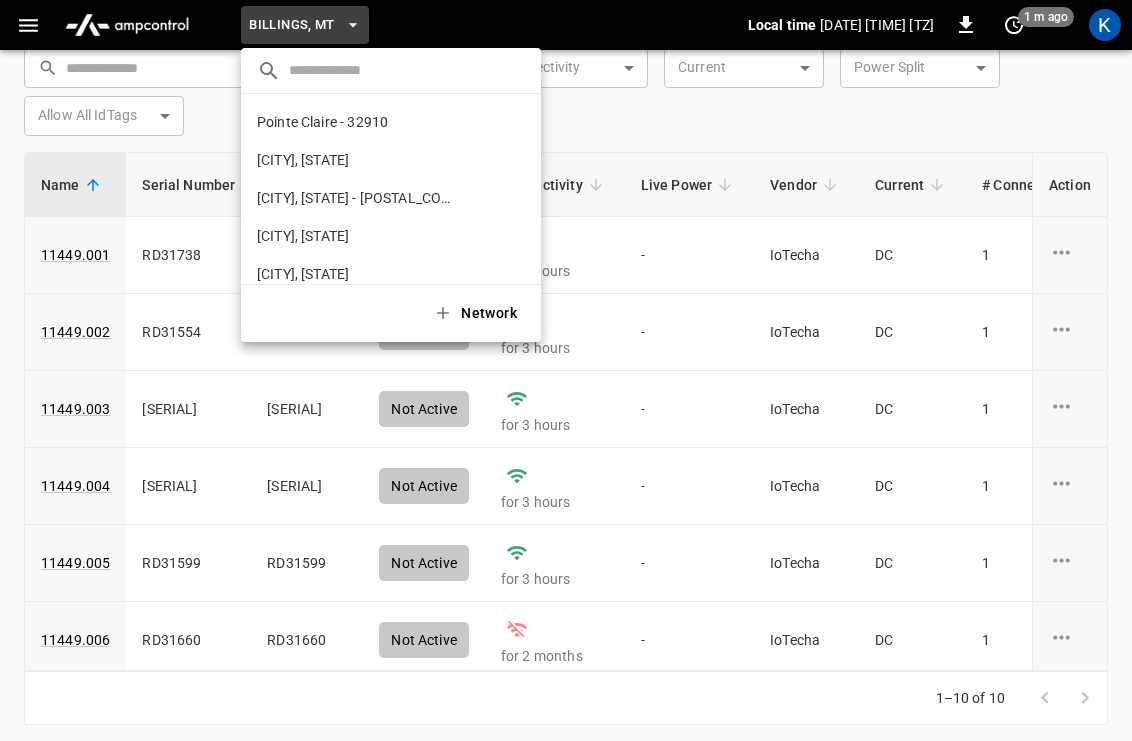 click at bounding box center (566, 370) 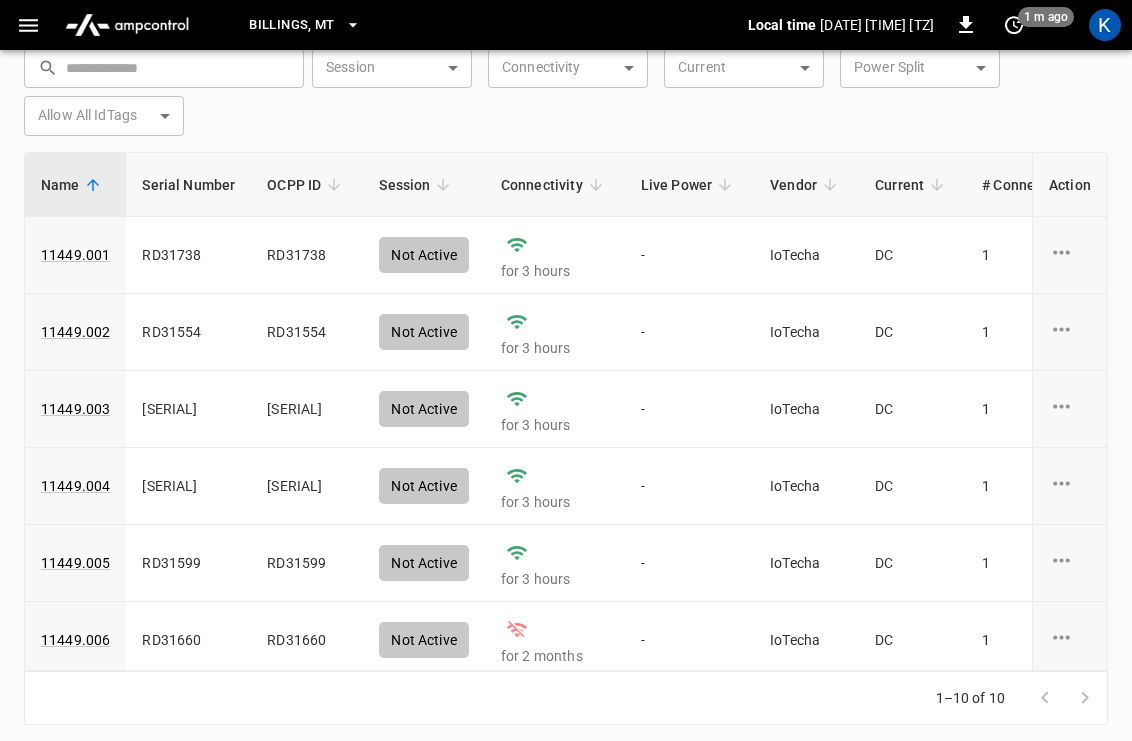 click on "​ ​ Session ​ Session Connectivity ​ Connectivity Current ​ Current Power Split ​ Power Split Allow All IdTags ​ Allow All IdTags" at bounding box center [566, 88] 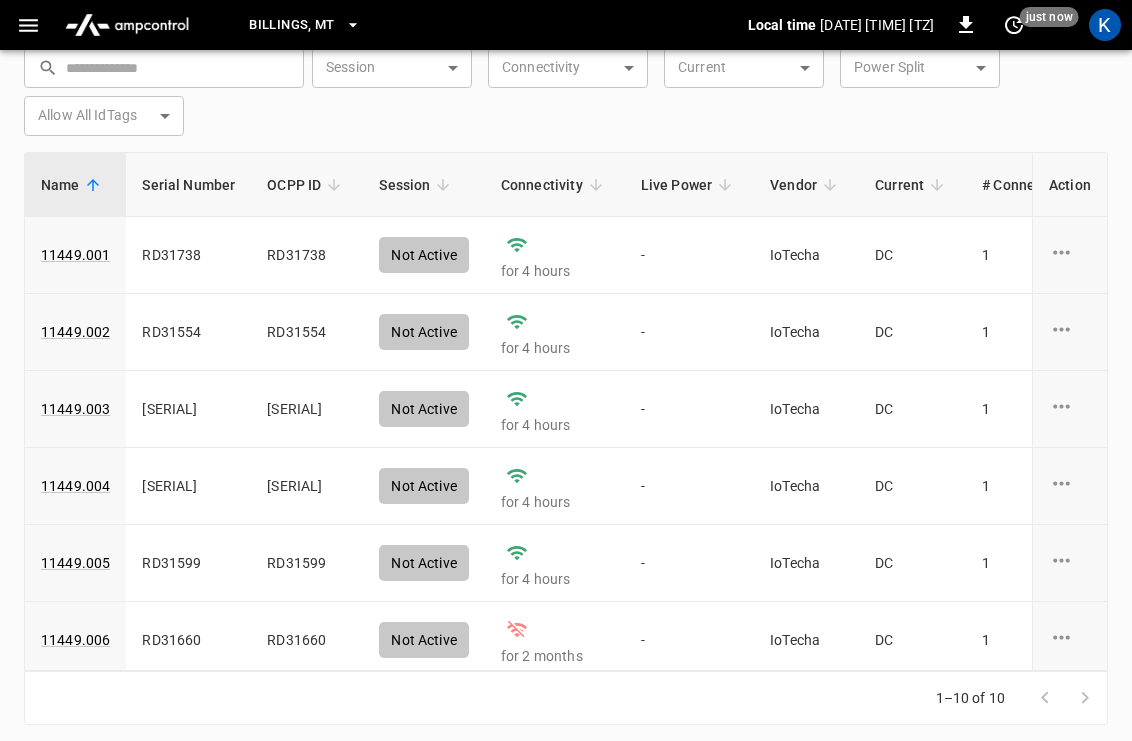 click 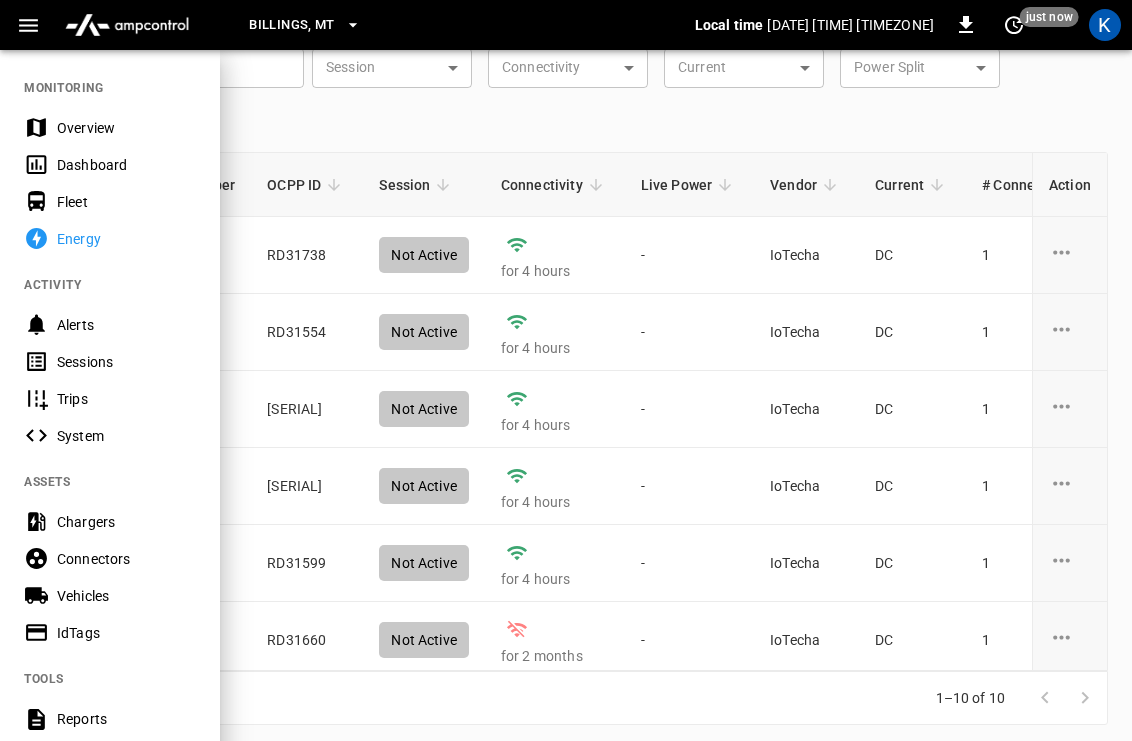 click on "Overview" at bounding box center (110, 127) 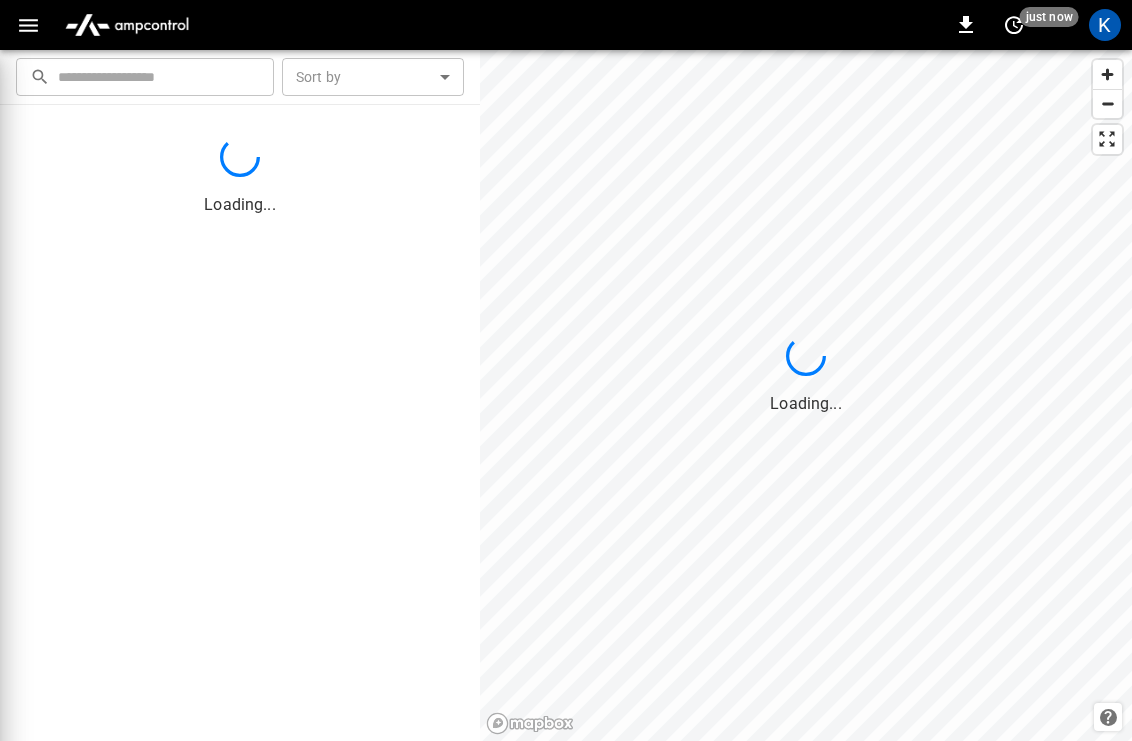 scroll, scrollTop: 0, scrollLeft: 0, axis: both 